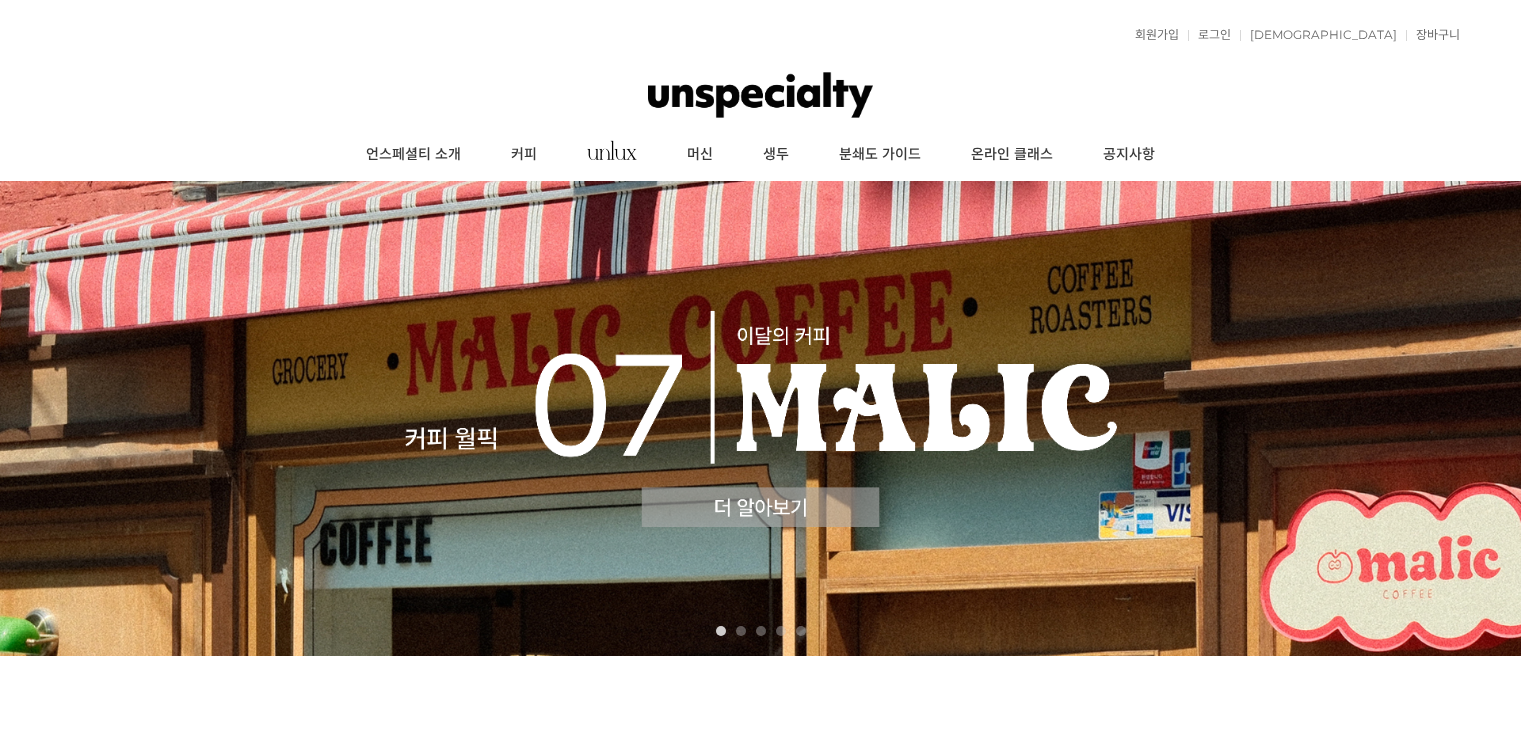 scroll, scrollTop: 0, scrollLeft: 0, axis: both 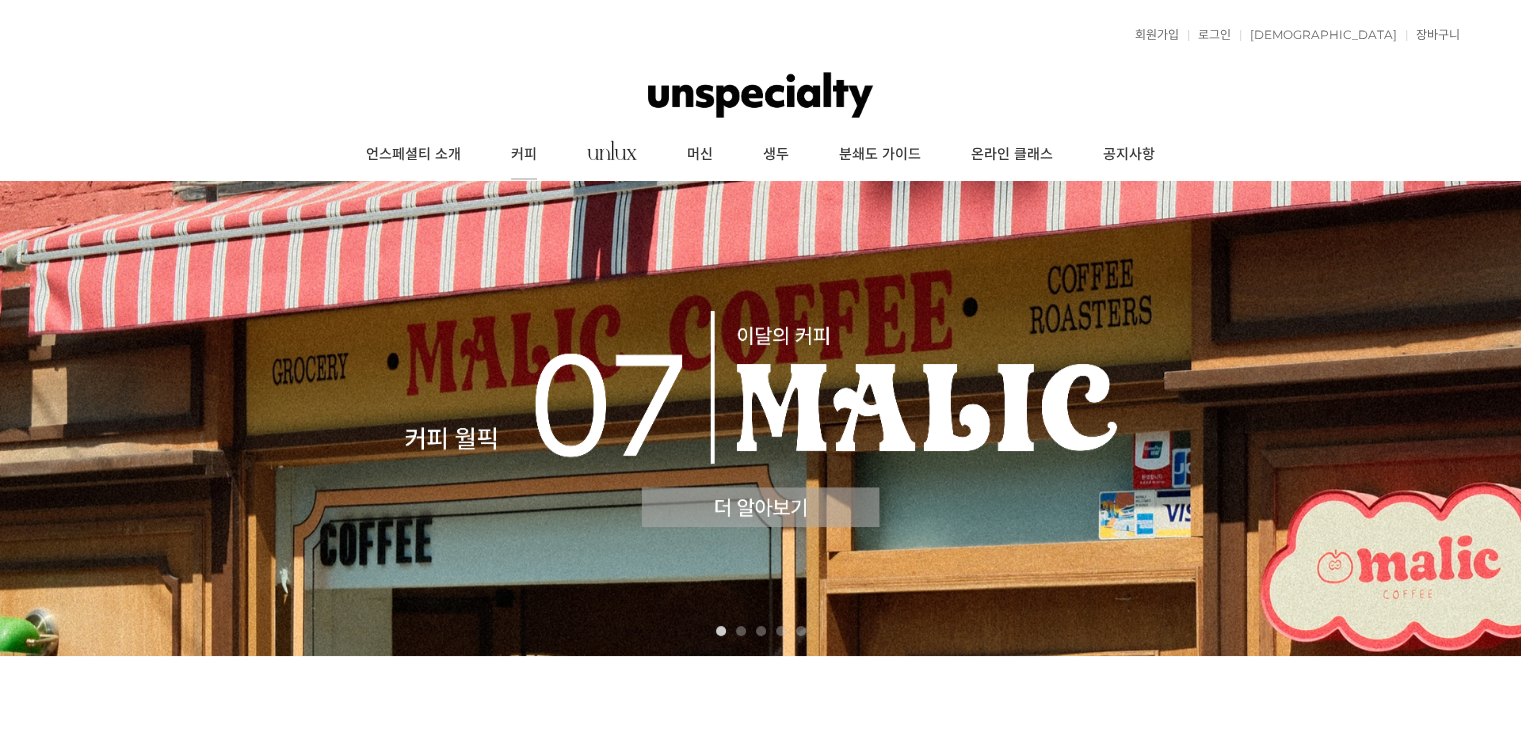 click on "커피" at bounding box center (524, 155) 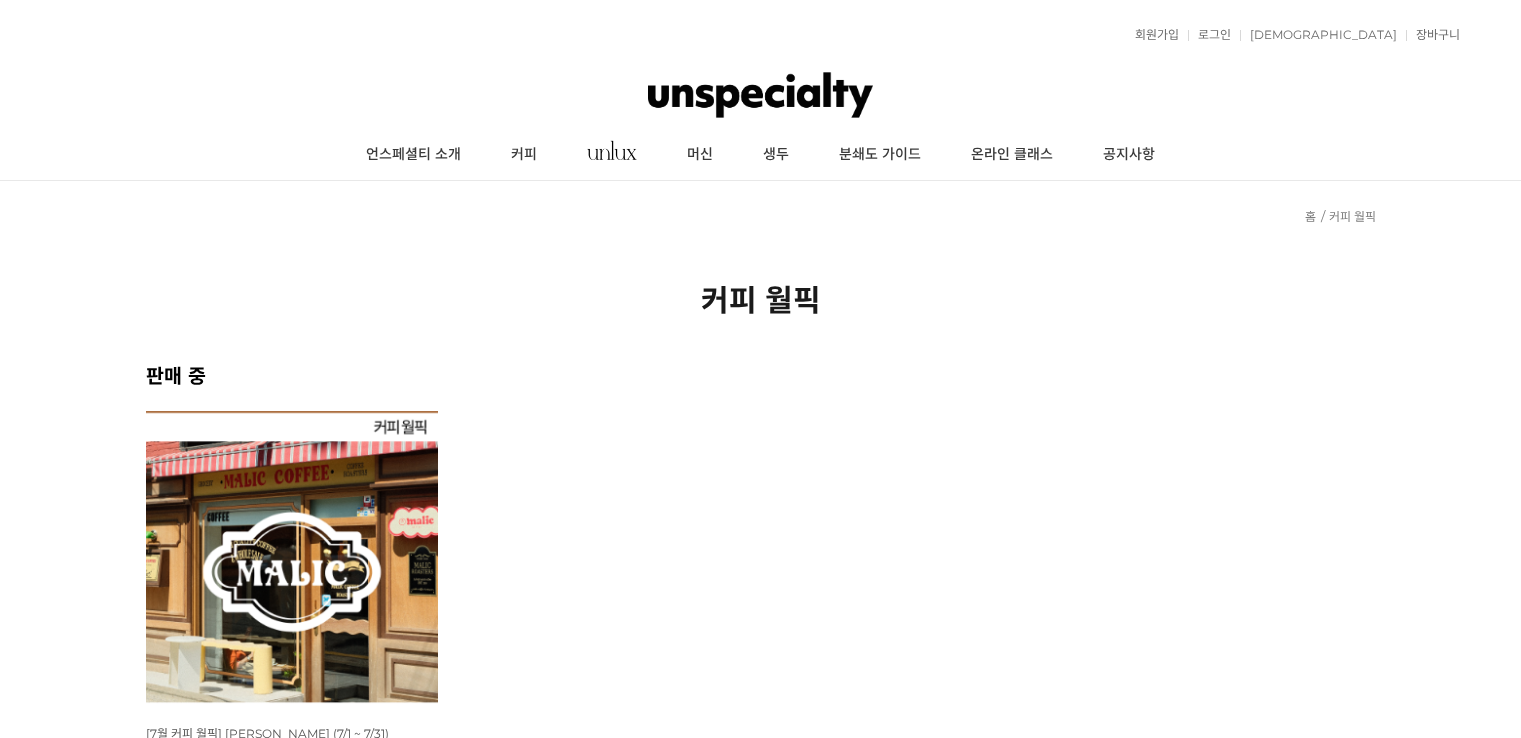 scroll, scrollTop: 0, scrollLeft: 0, axis: both 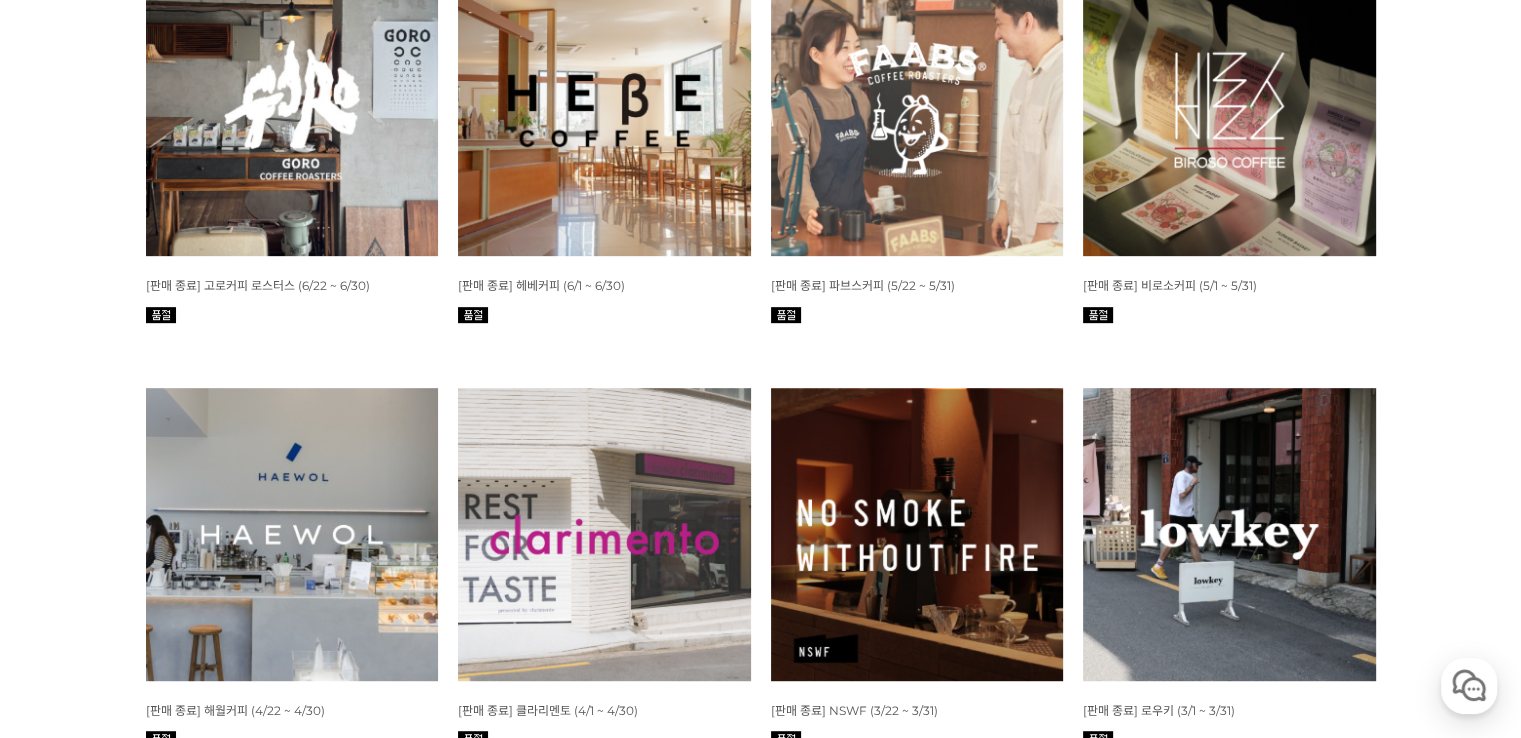 click at bounding box center (604, 534) 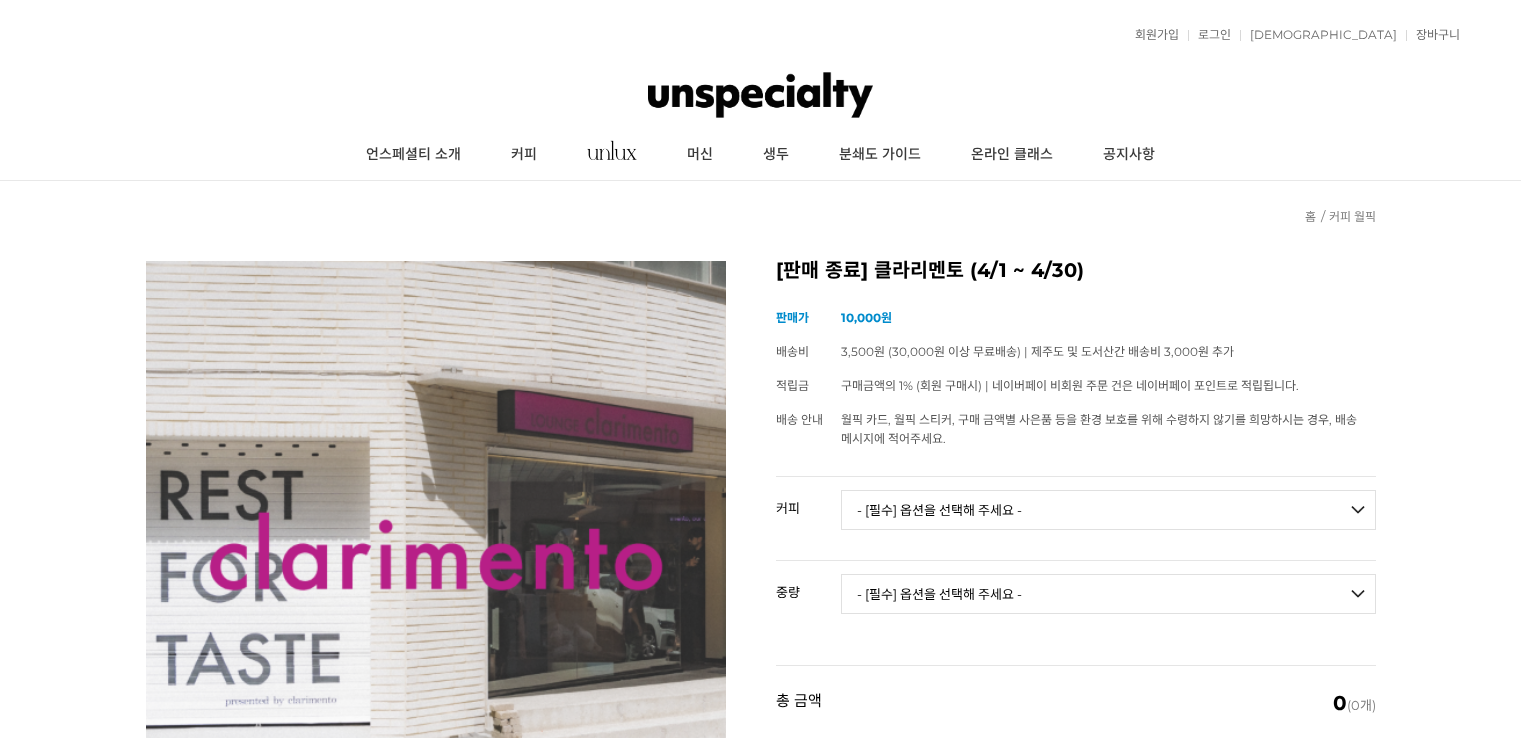 scroll, scrollTop: 0, scrollLeft: 0, axis: both 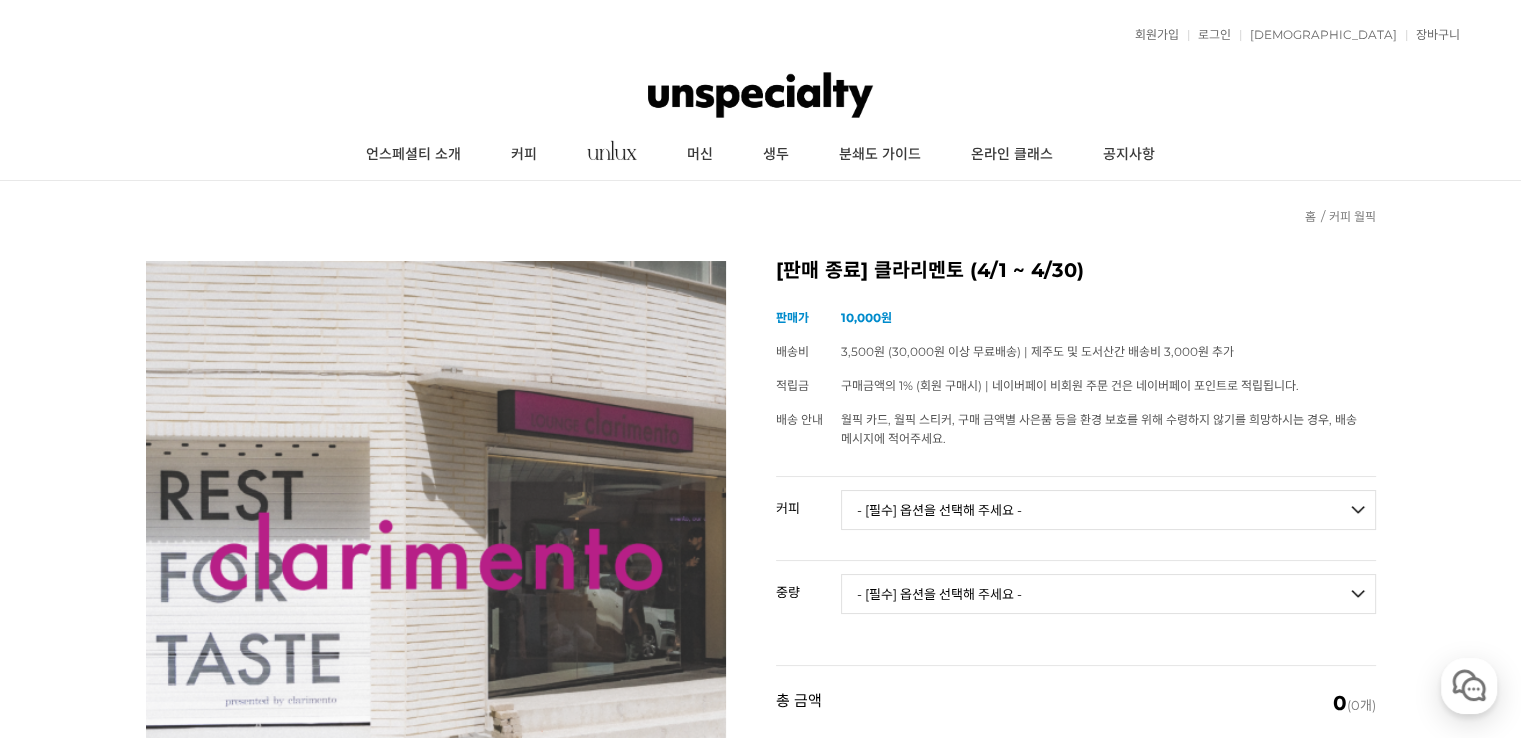 click on "현재 위치
홈
커피 월픽" at bounding box center [761, 206] 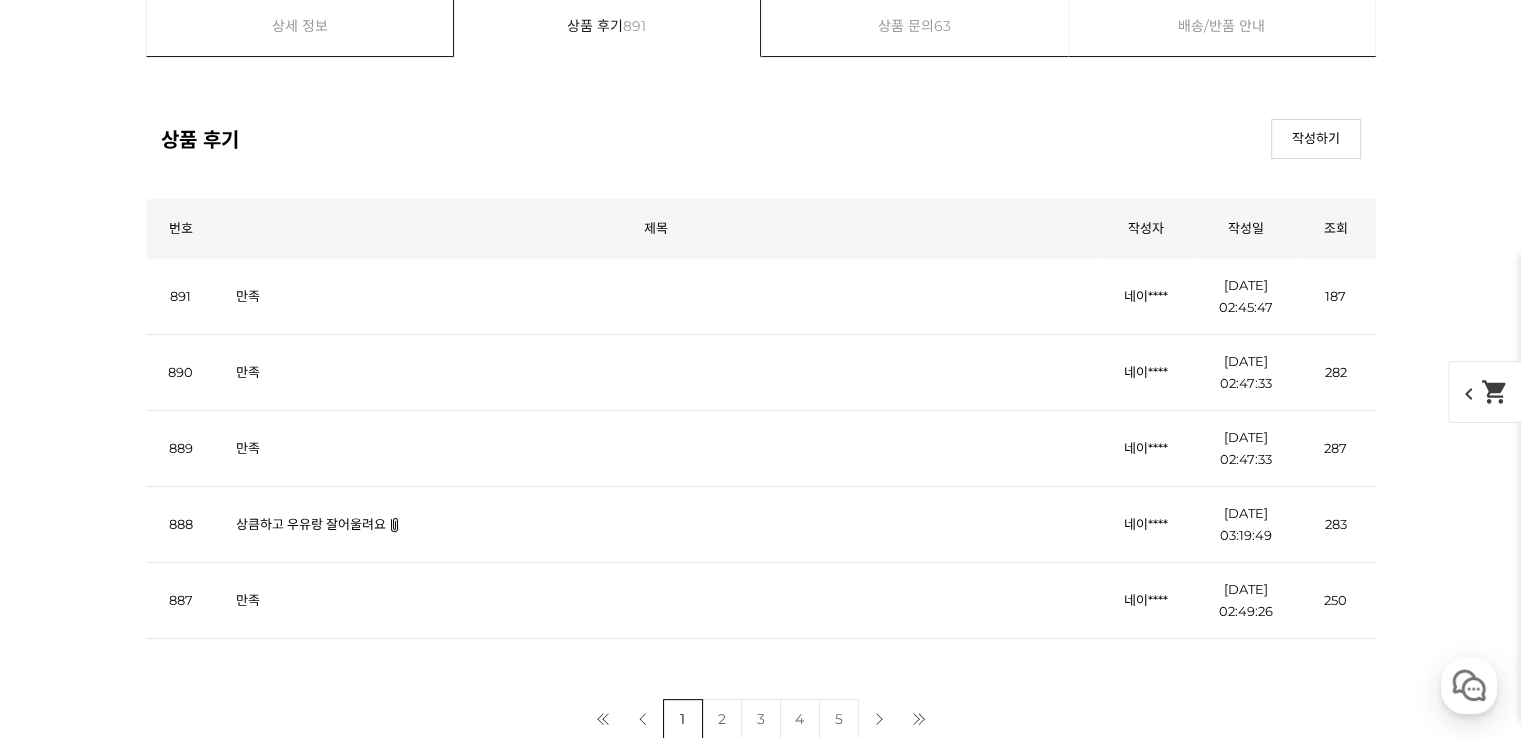 scroll, scrollTop: 7700, scrollLeft: 0, axis: vertical 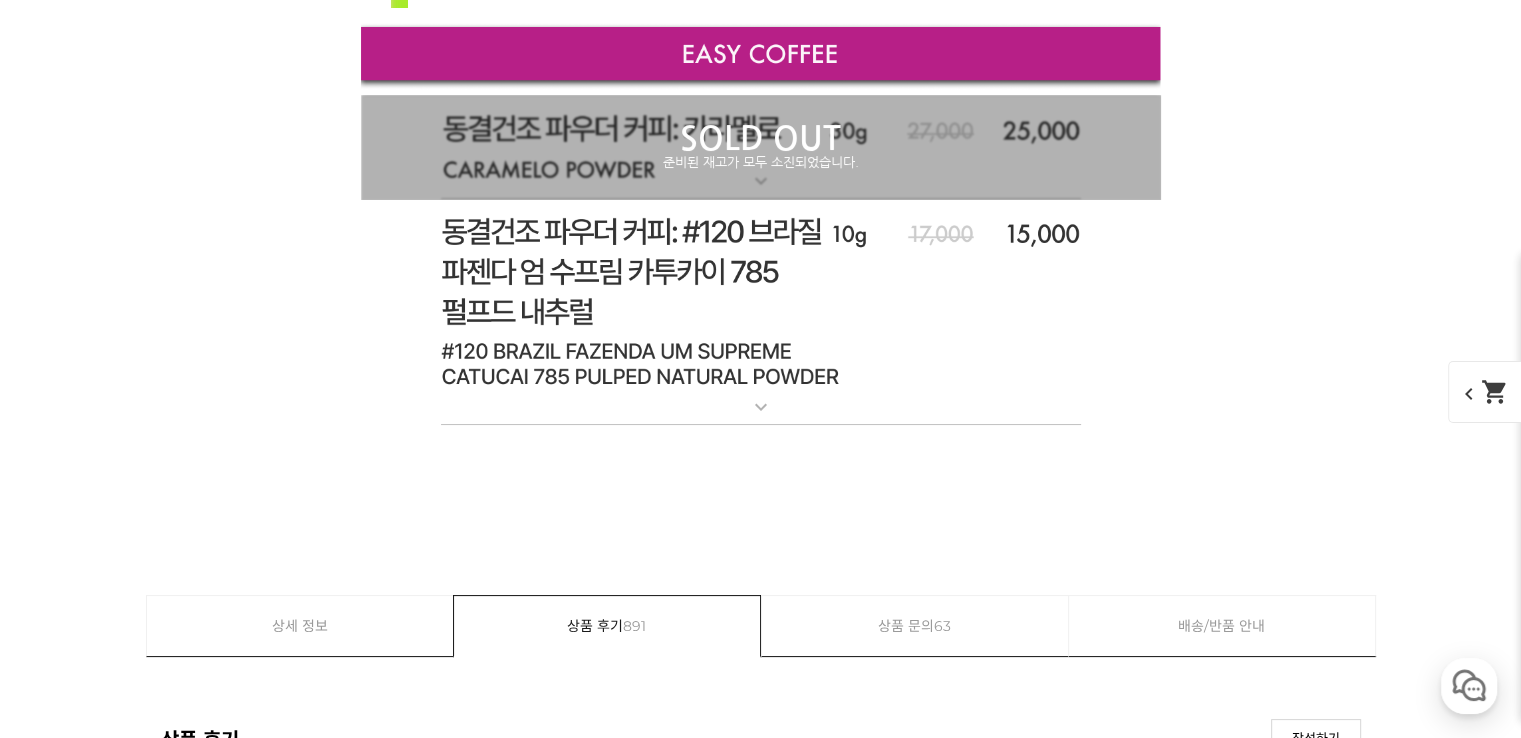 click on "SOLD OUT" at bounding box center [761, -1068] 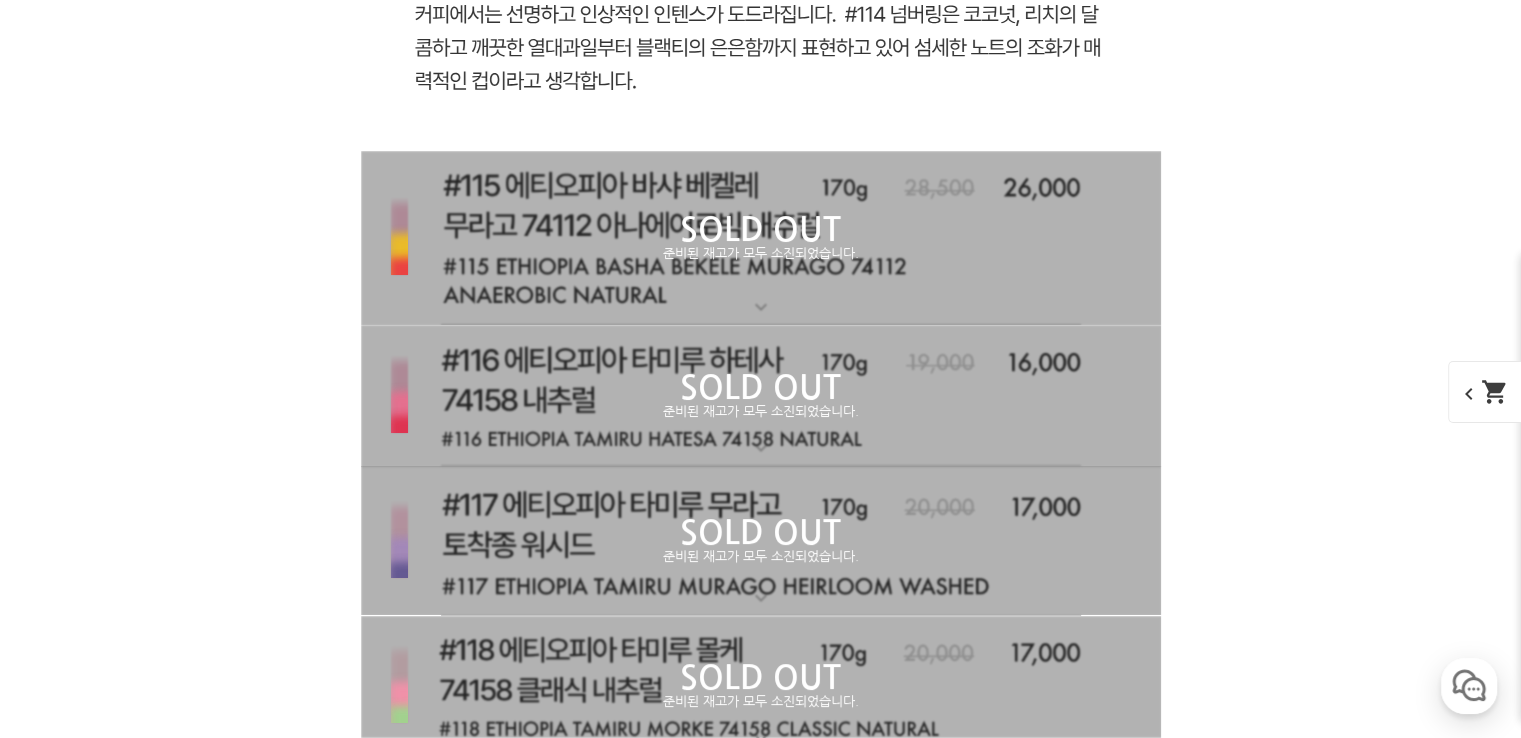 scroll, scrollTop: 8100, scrollLeft: 0, axis: vertical 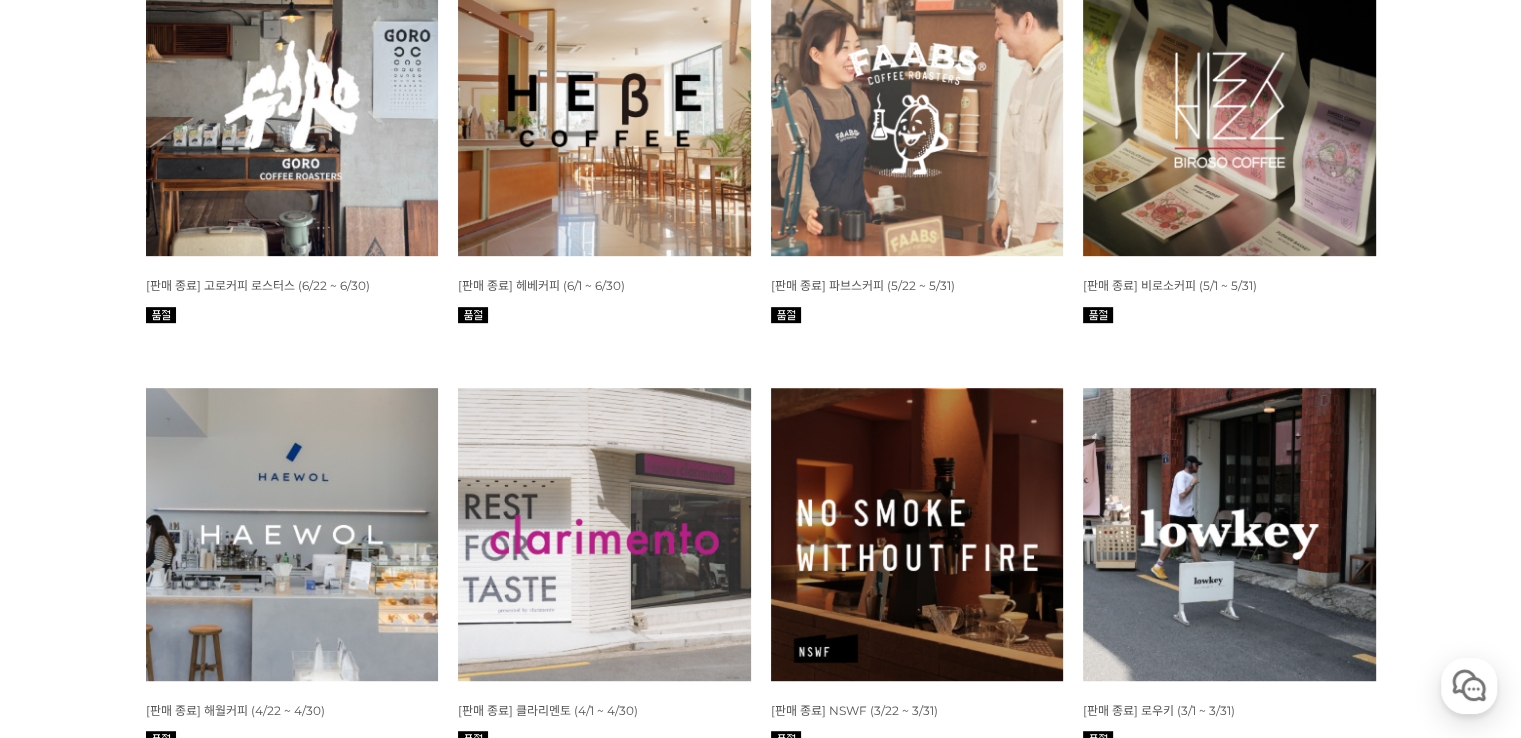click at bounding box center [1229, 110] 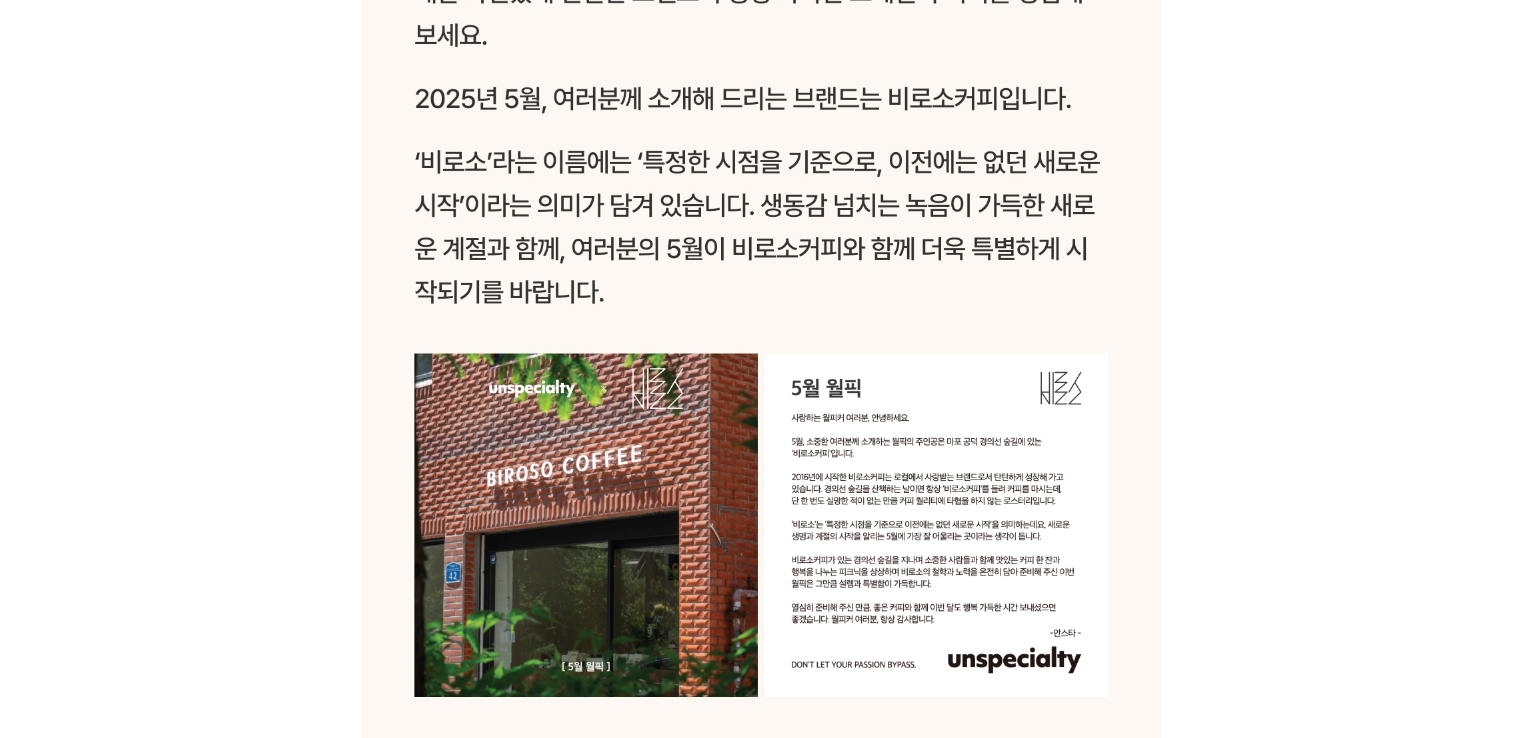 scroll, scrollTop: 2400, scrollLeft: 0, axis: vertical 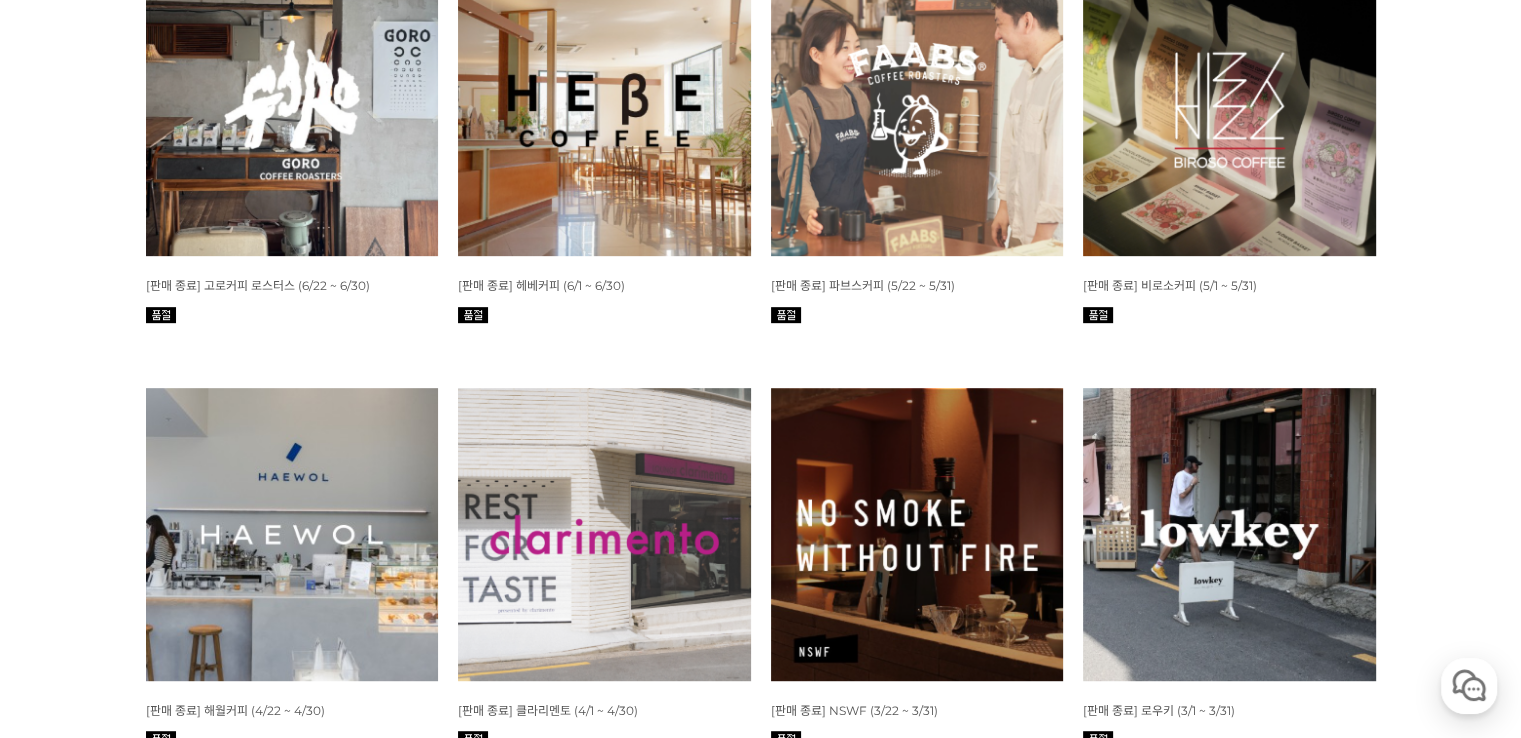 click at bounding box center (604, 110) 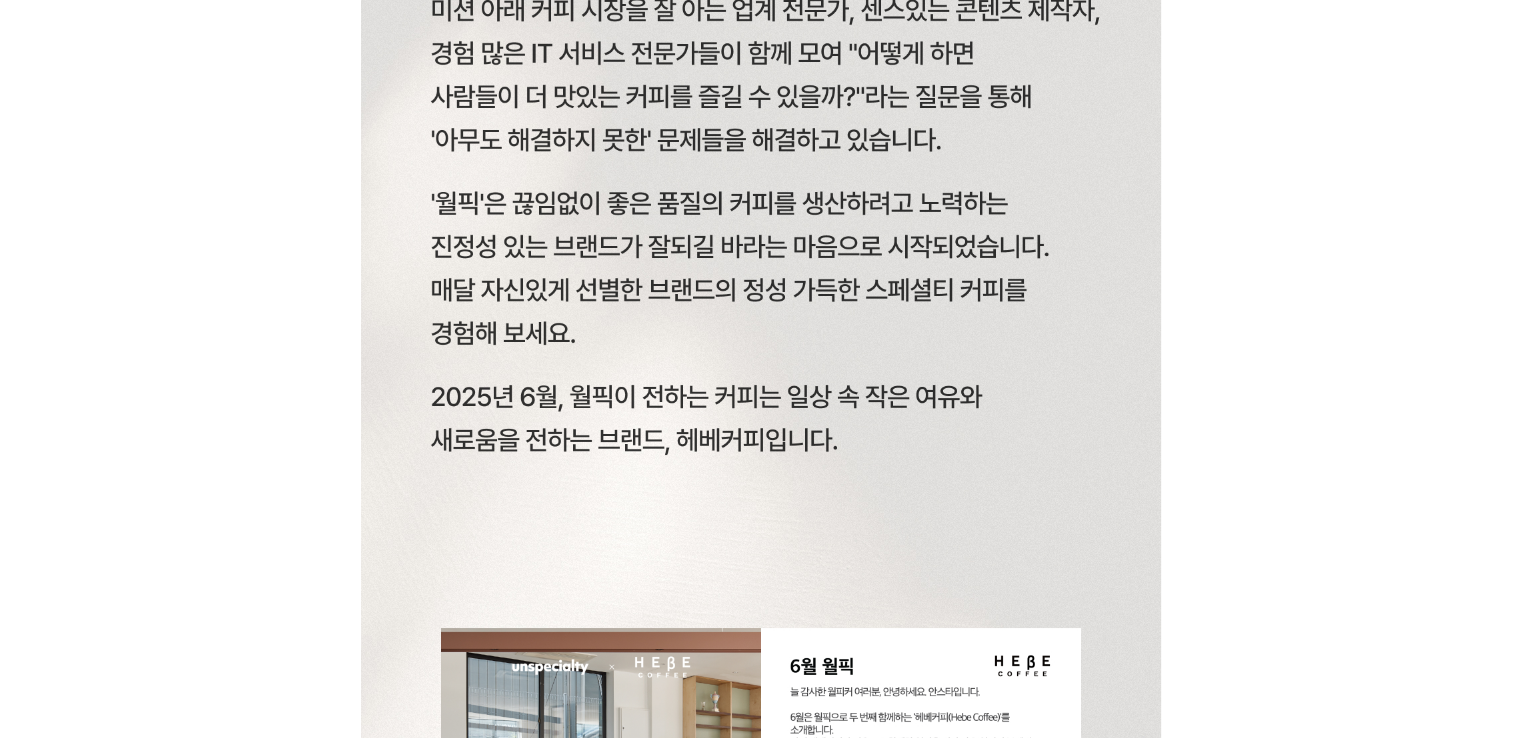 scroll, scrollTop: 2367, scrollLeft: 0, axis: vertical 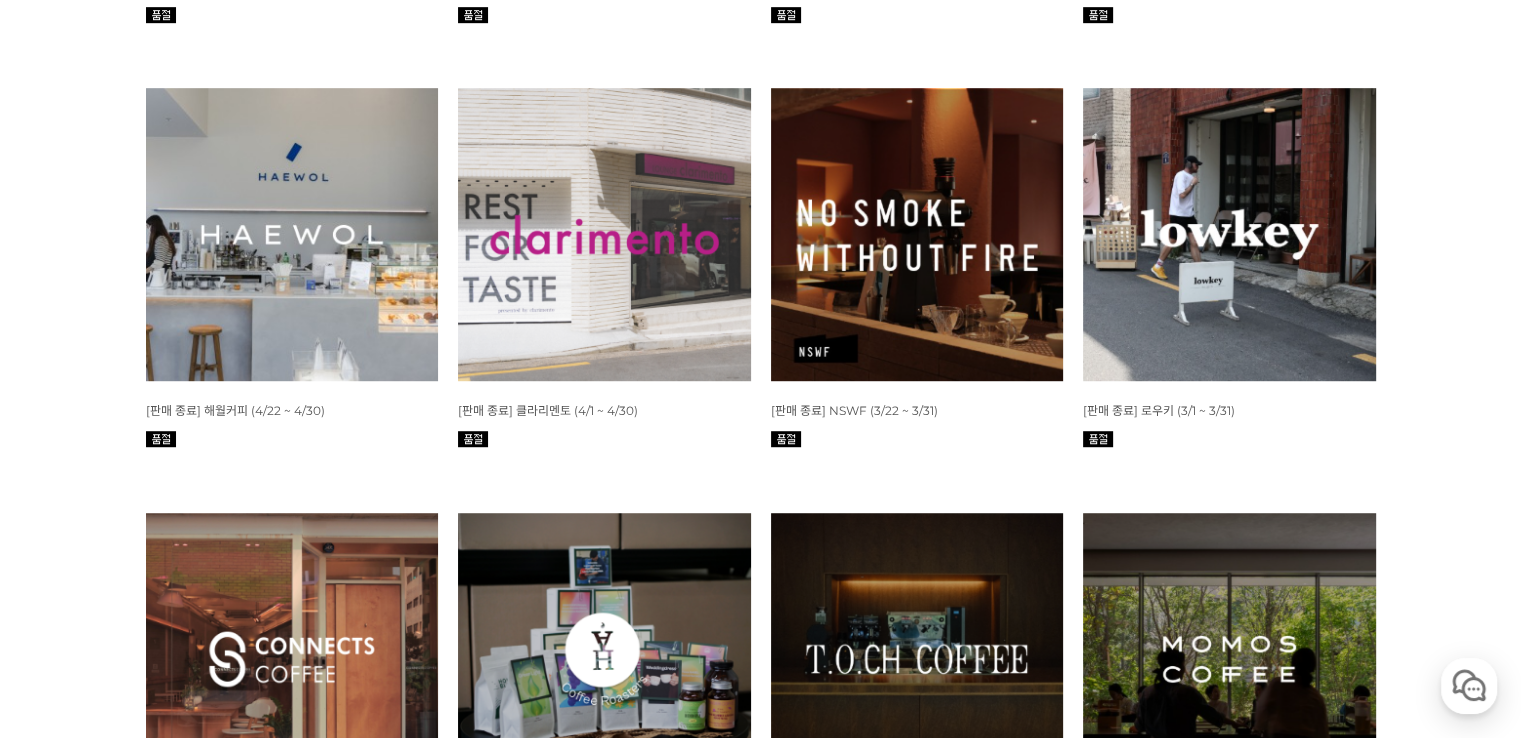 click at bounding box center (292, 234) 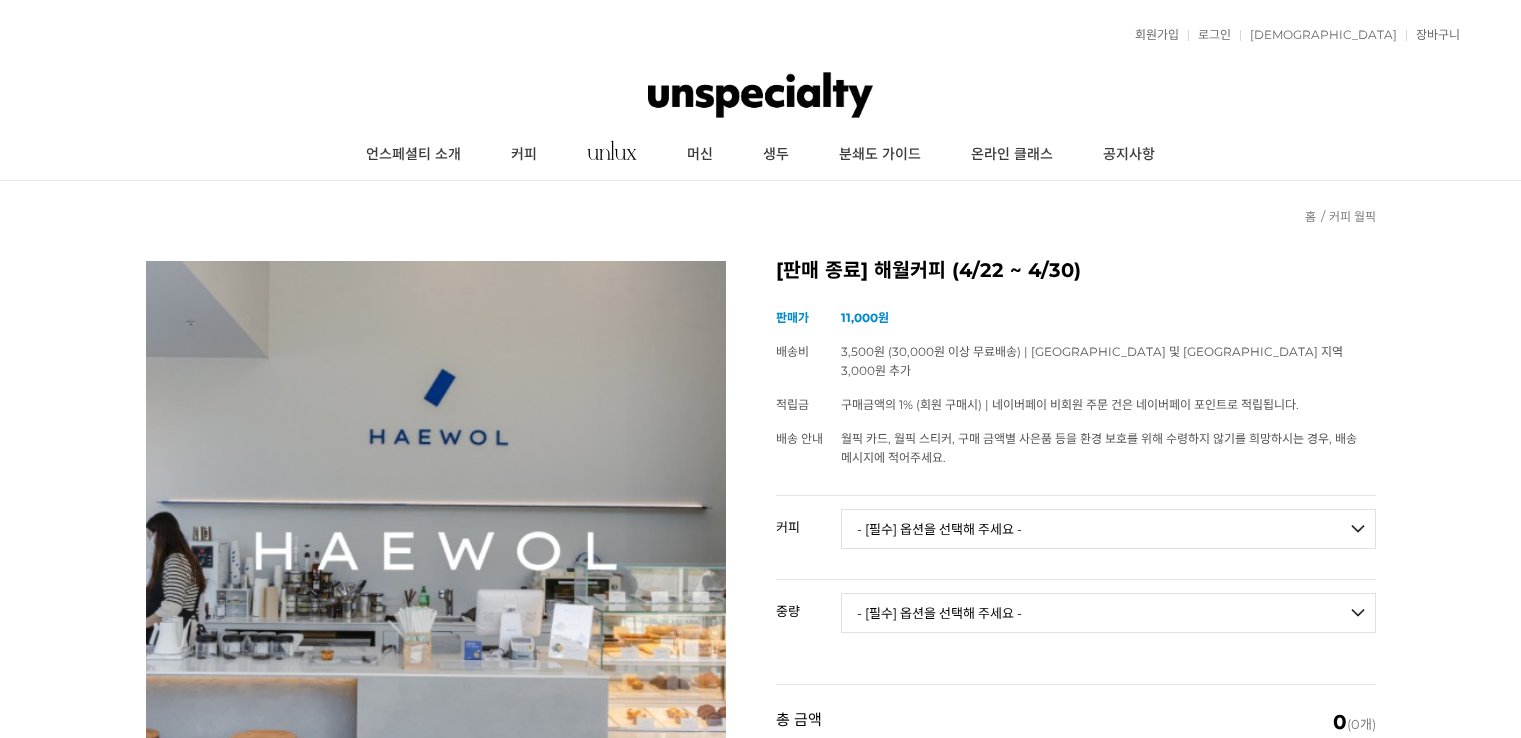 scroll, scrollTop: 0, scrollLeft: 0, axis: both 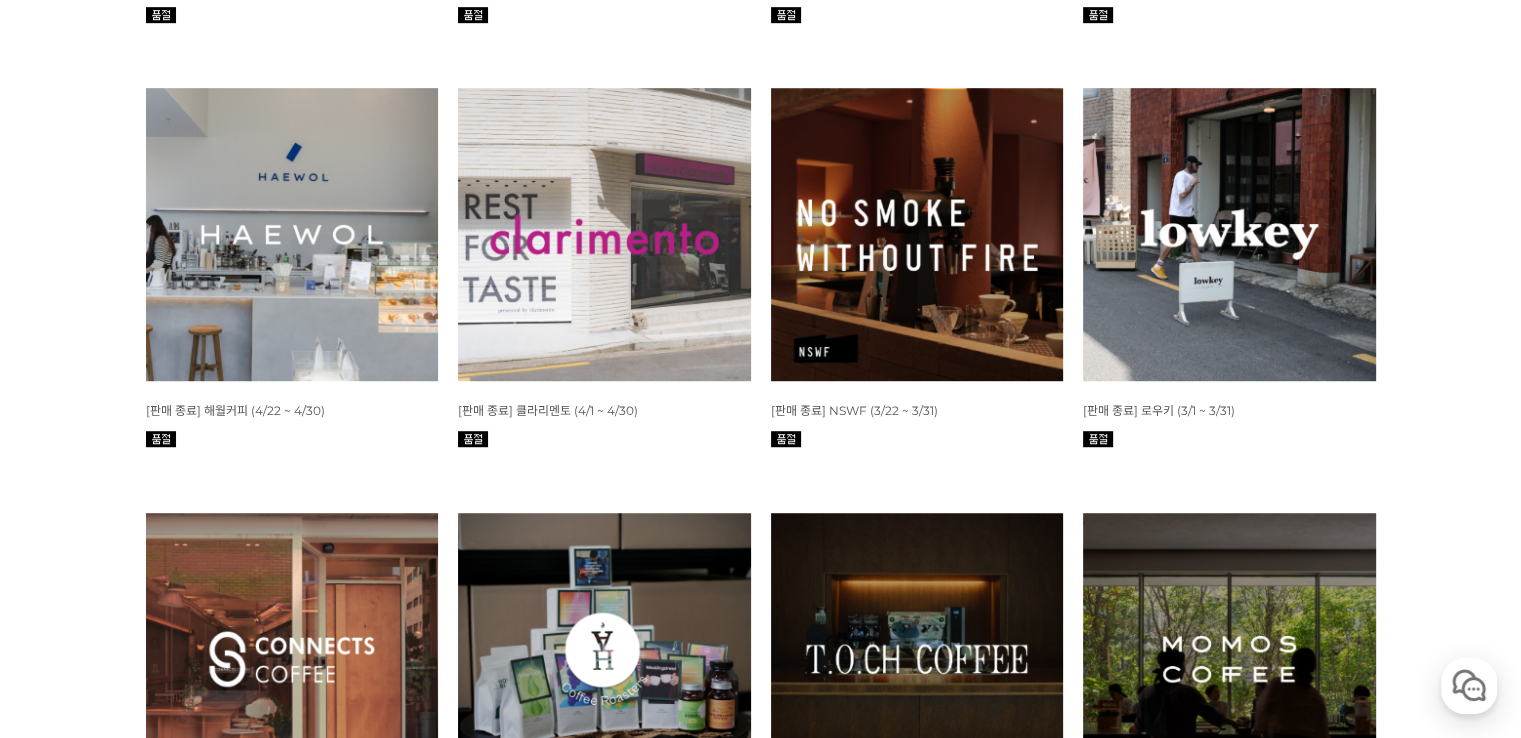 click at bounding box center (1229, 234) 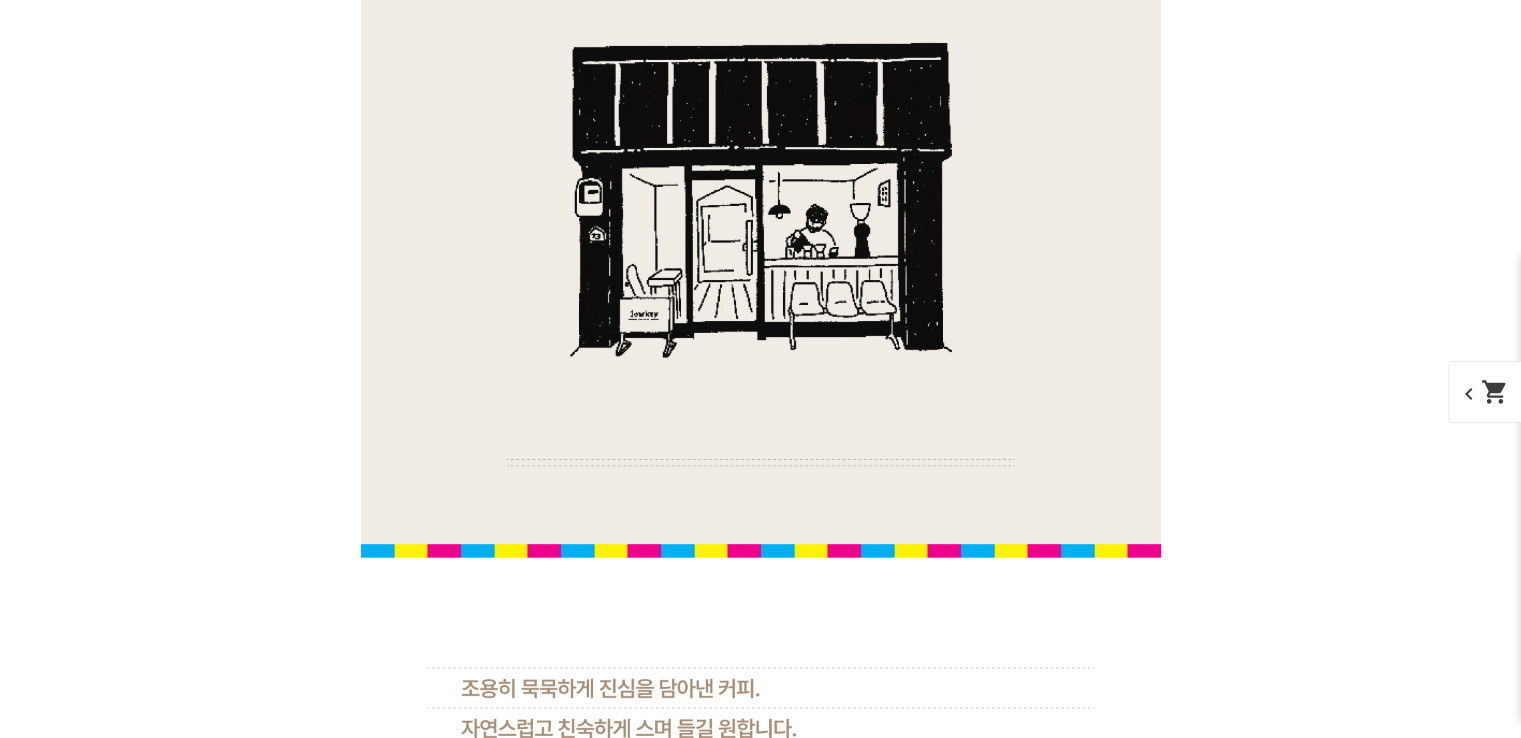 scroll, scrollTop: 4538, scrollLeft: 0, axis: vertical 